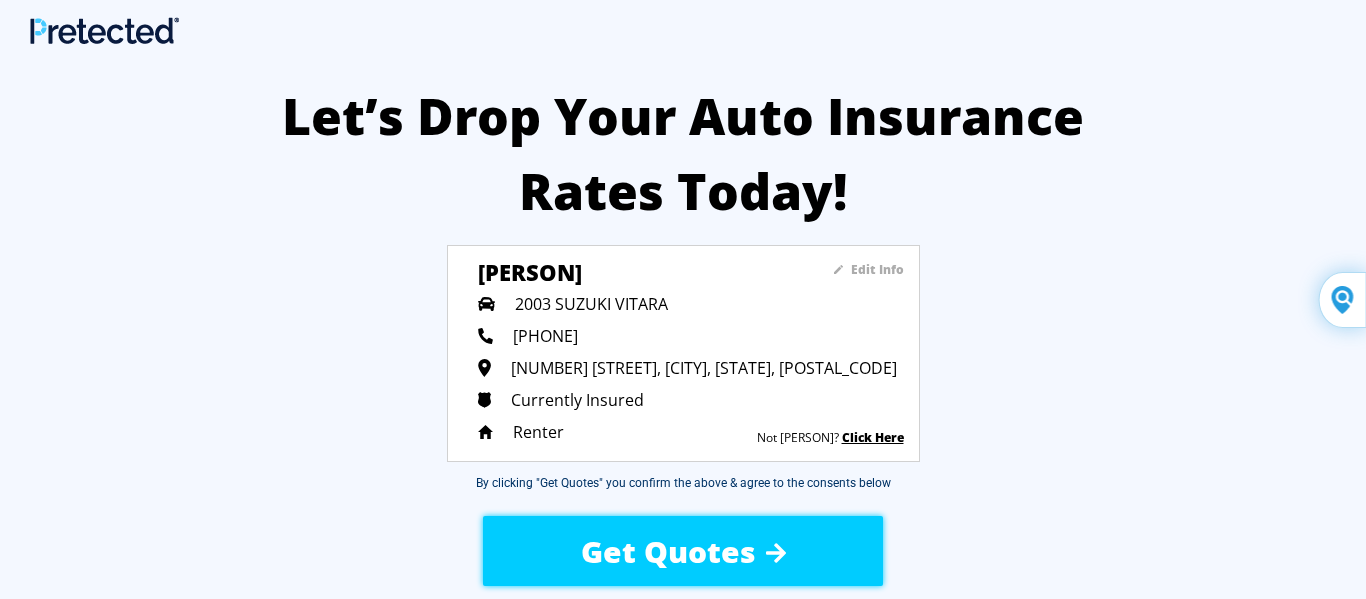scroll, scrollTop: 0, scrollLeft: 0, axis: both 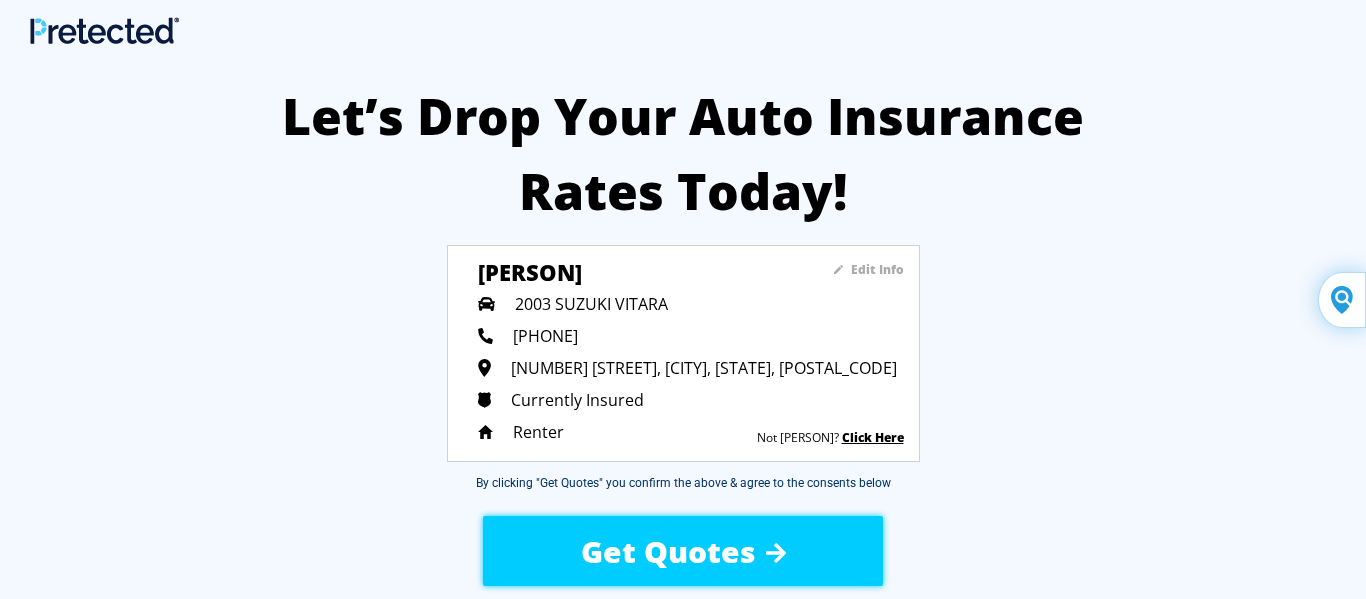 click on "Get Quotes" at bounding box center (668, 551) 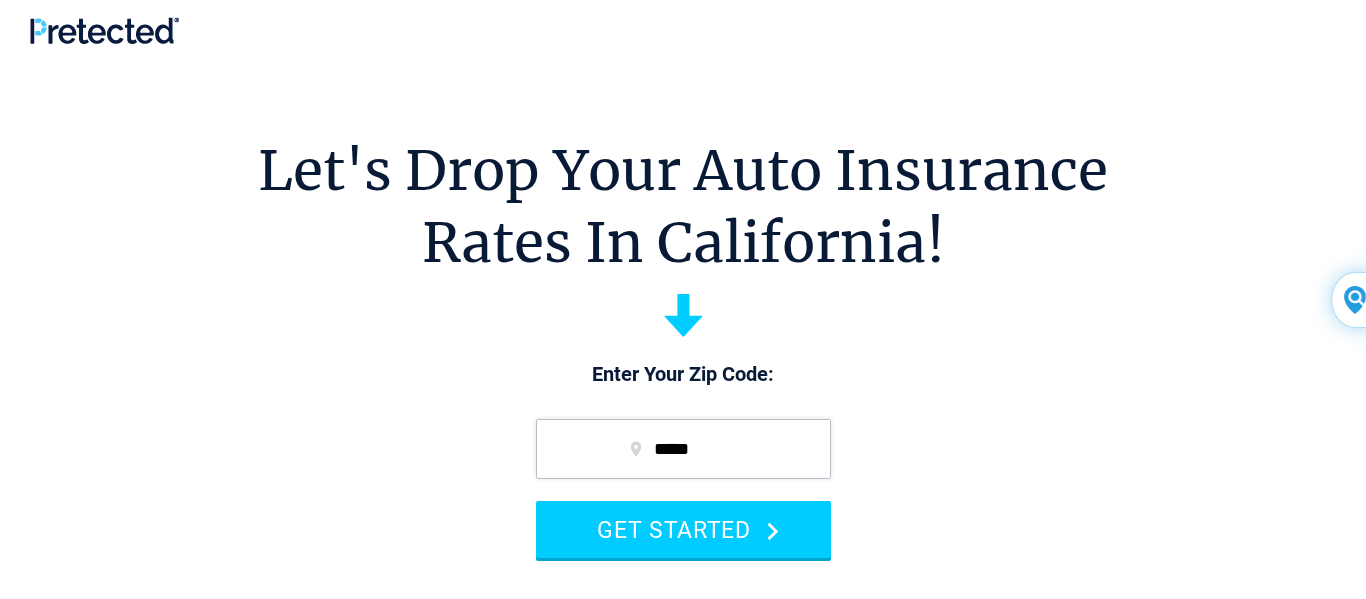scroll, scrollTop: 0, scrollLeft: 0, axis: both 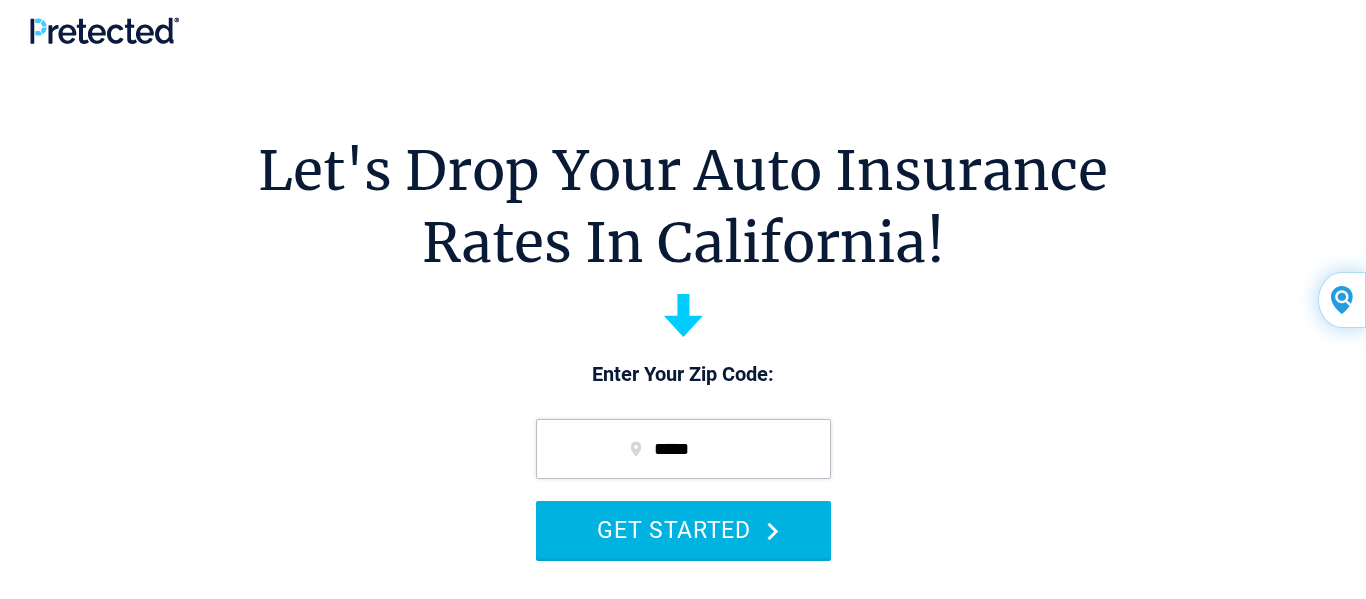 click 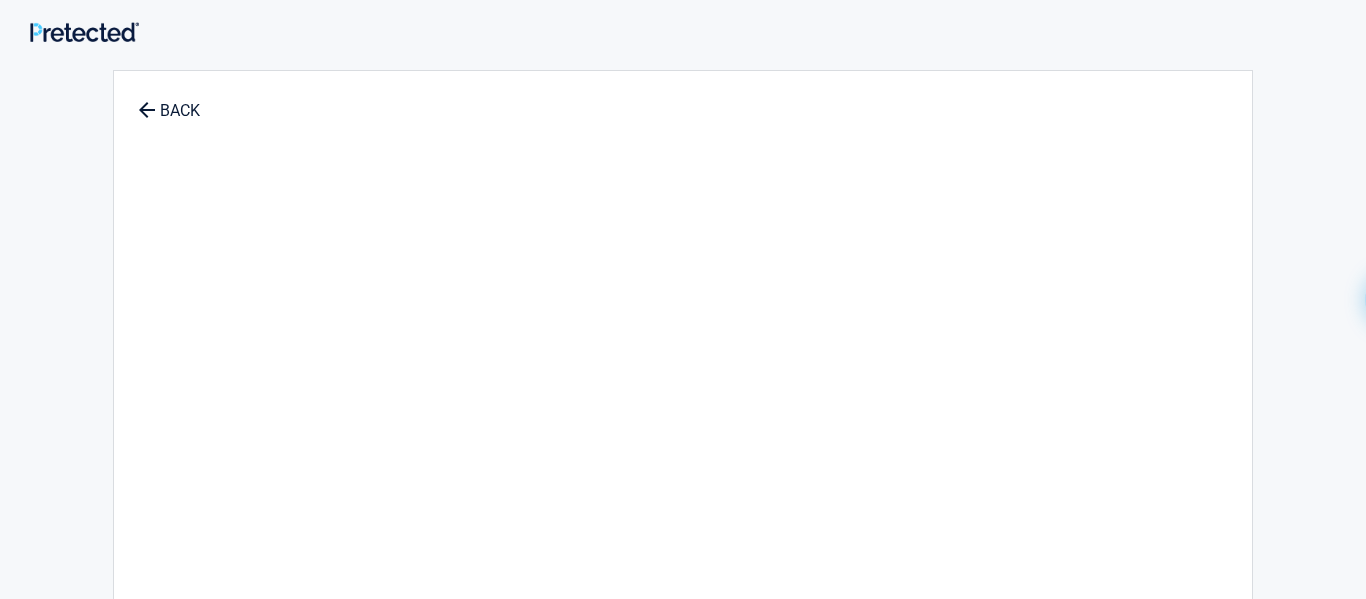 scroll, scrollTop: 0, scrollLeft: 0, axis: both 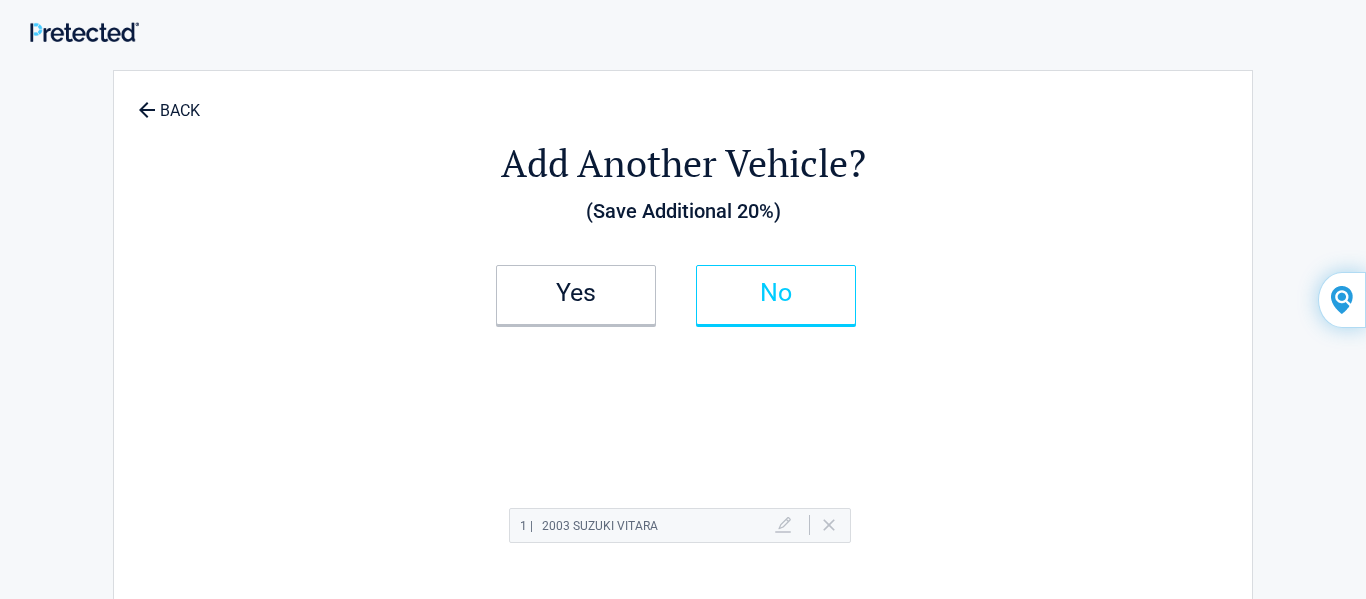 click on "No" at bounding box center [776, 293] 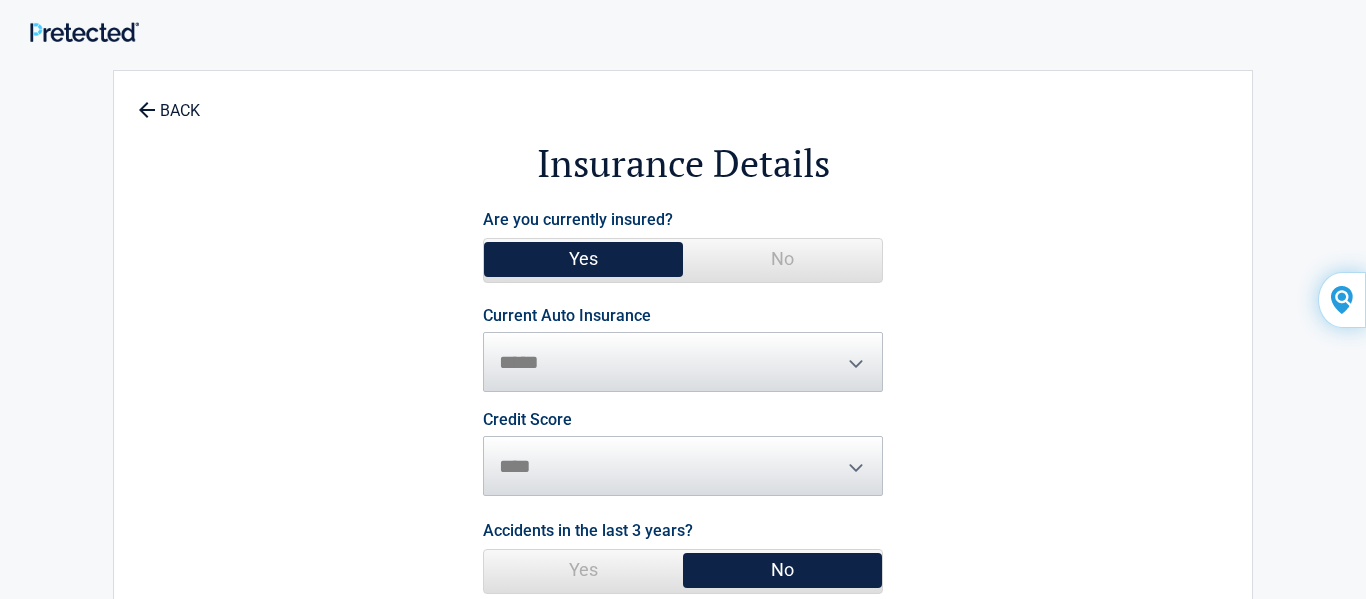 click on "**********" at bounding box center [683, 350] 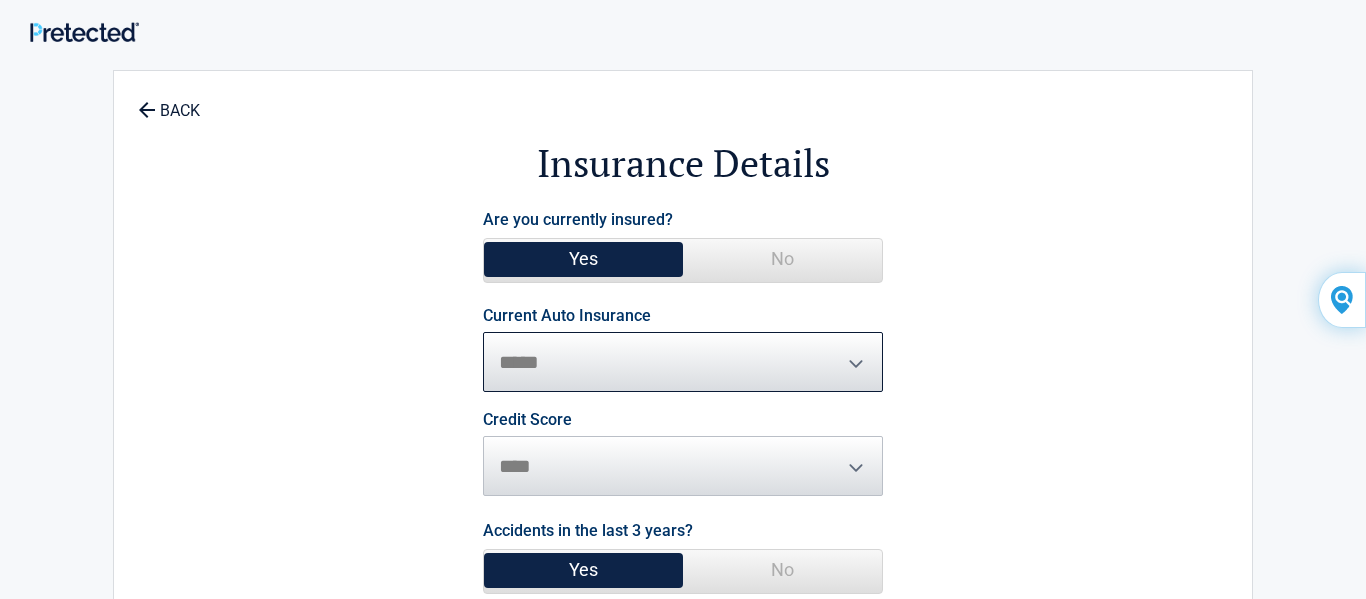 click on "**********" at bounding box center (683, 362) 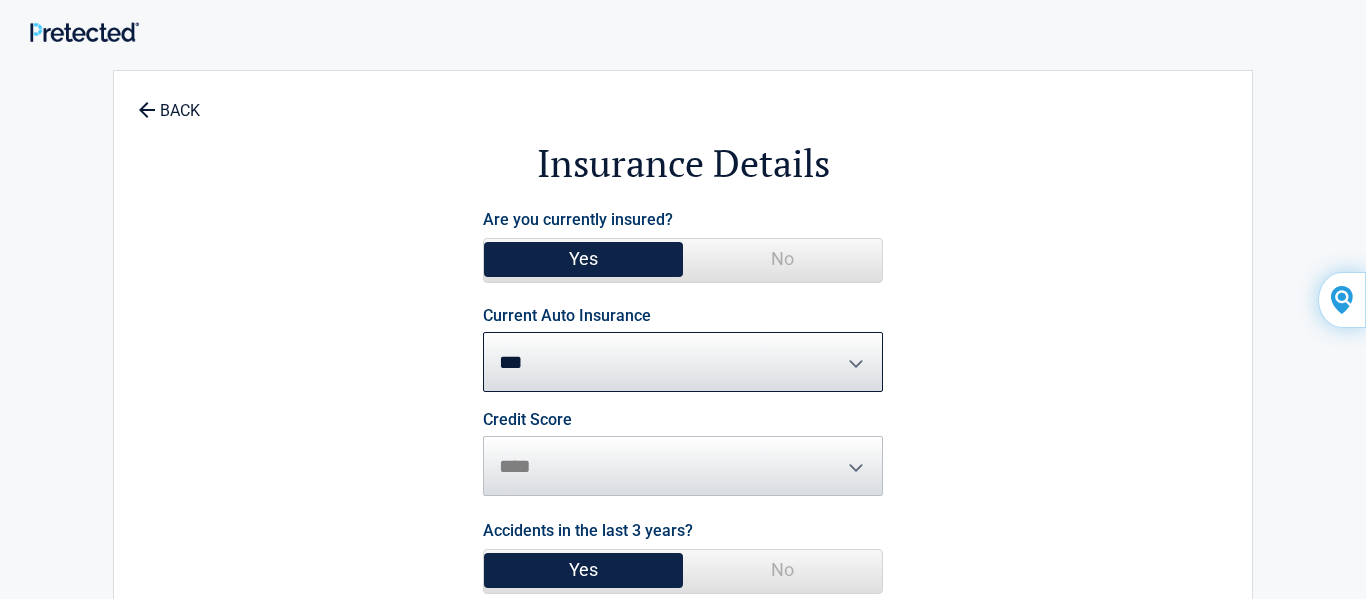 click on "**********" at bounding box center [683, 429] 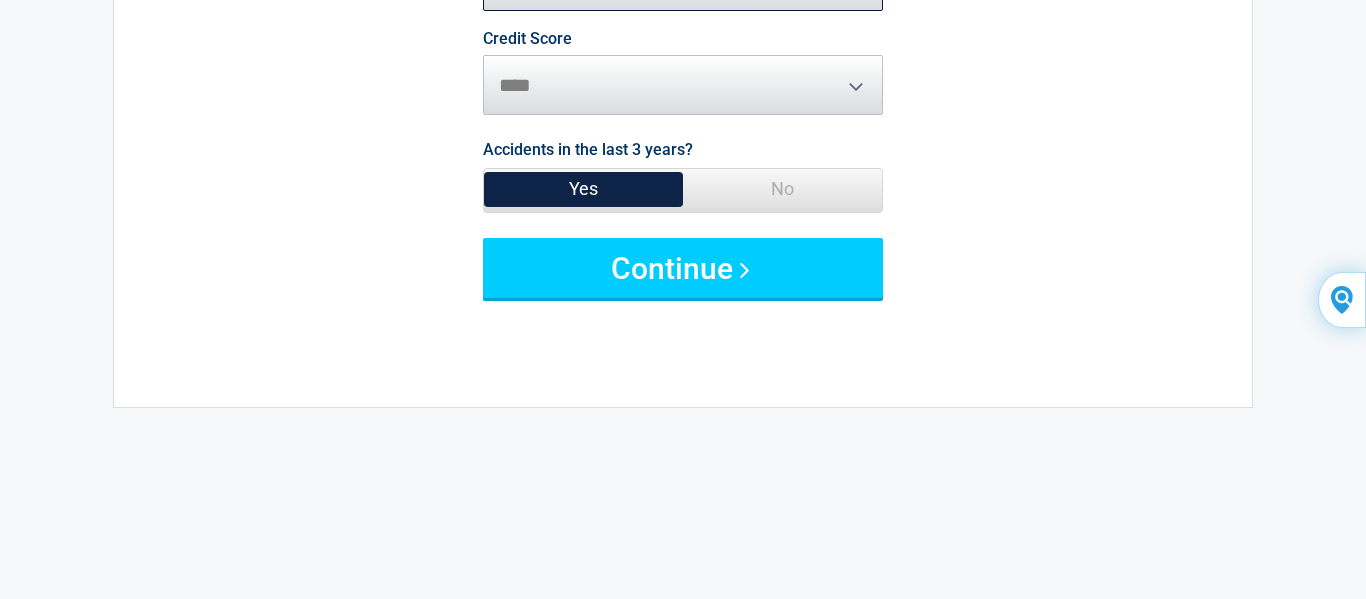scroll, scrollTop: 400, scrollLeft: 0, axis: vertical 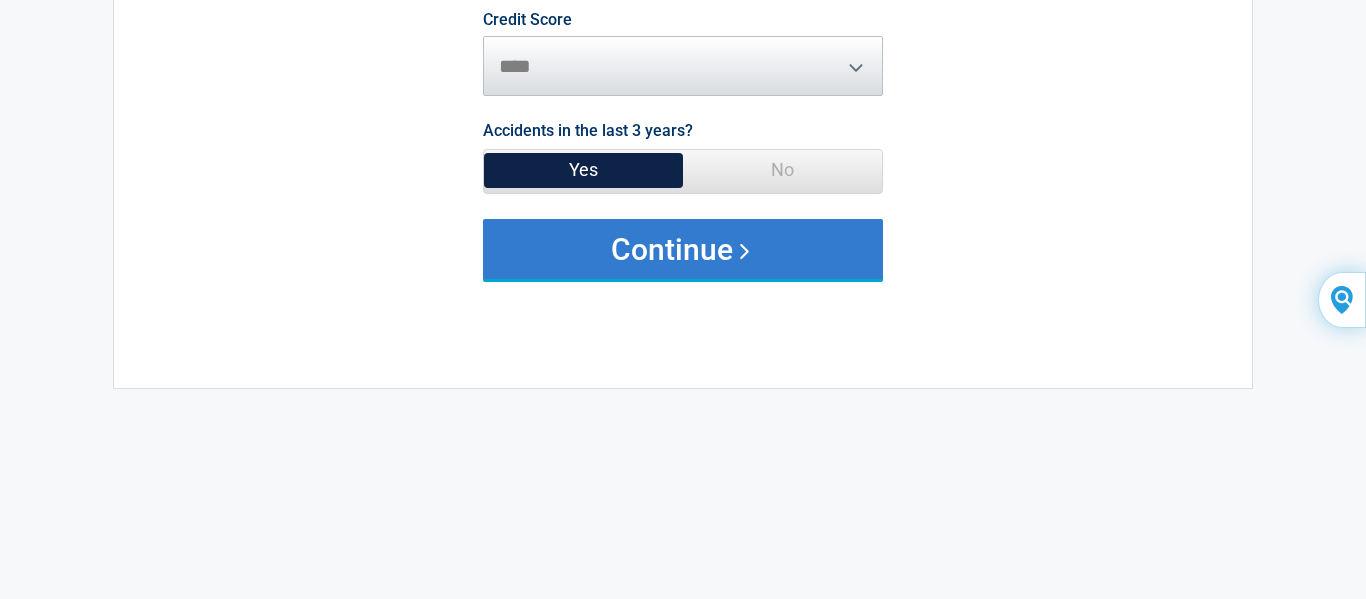 click on "Continue" at bounding box center (683, 249) 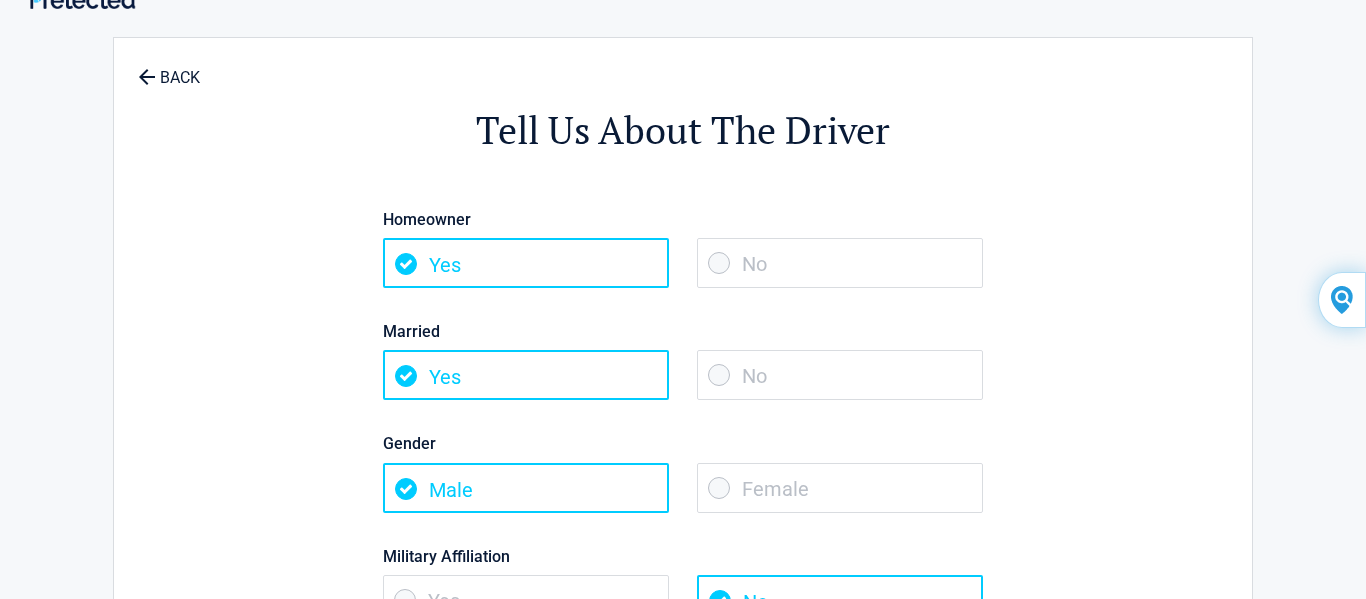 scroll, scrollTop: 0, scrollLeft: 0, axis: both 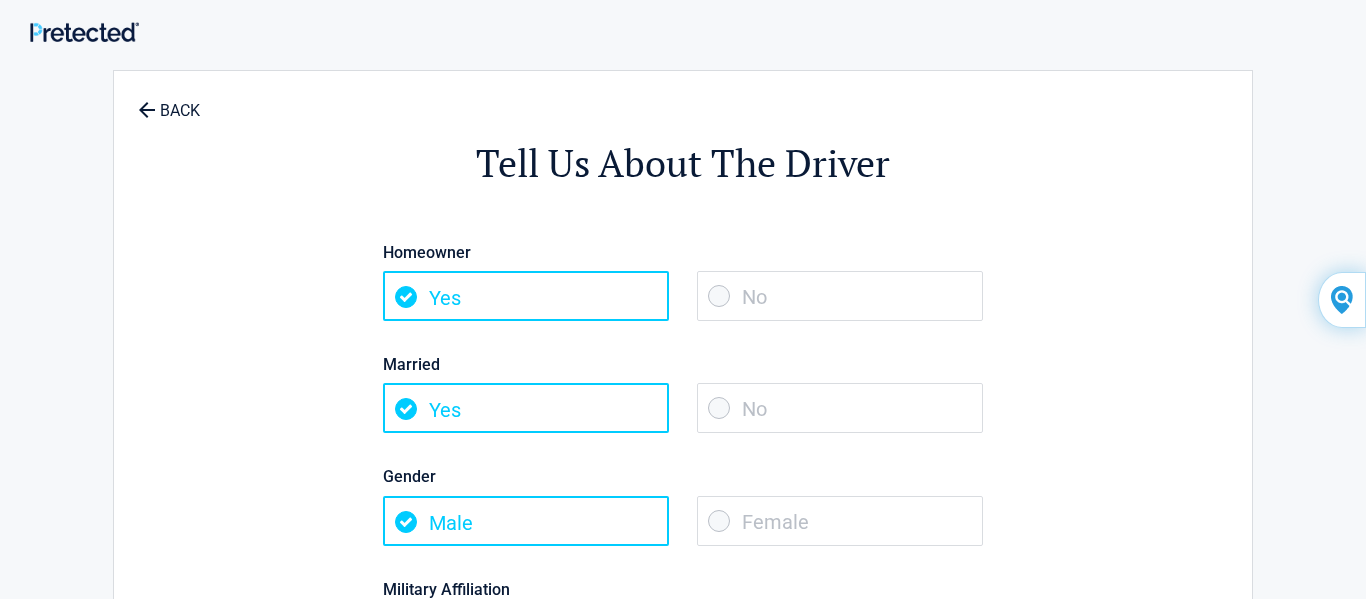 click on "No" at bounding box center (840, 296) 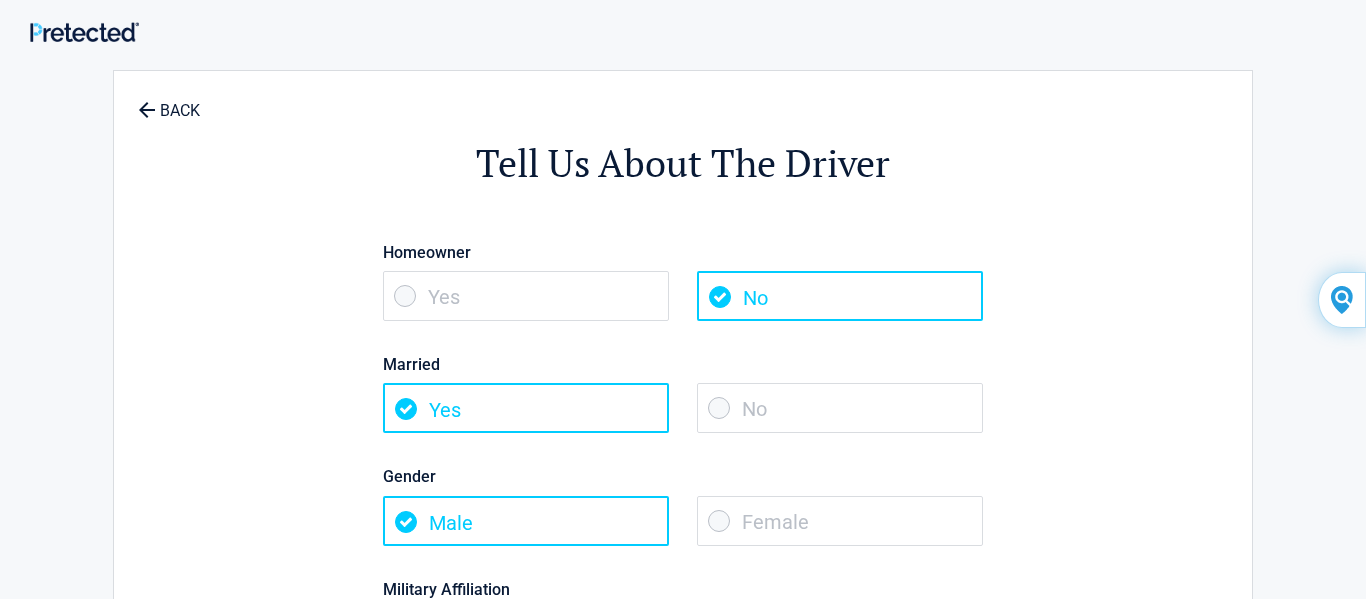 click on "No" at bounding box center (840, 408) 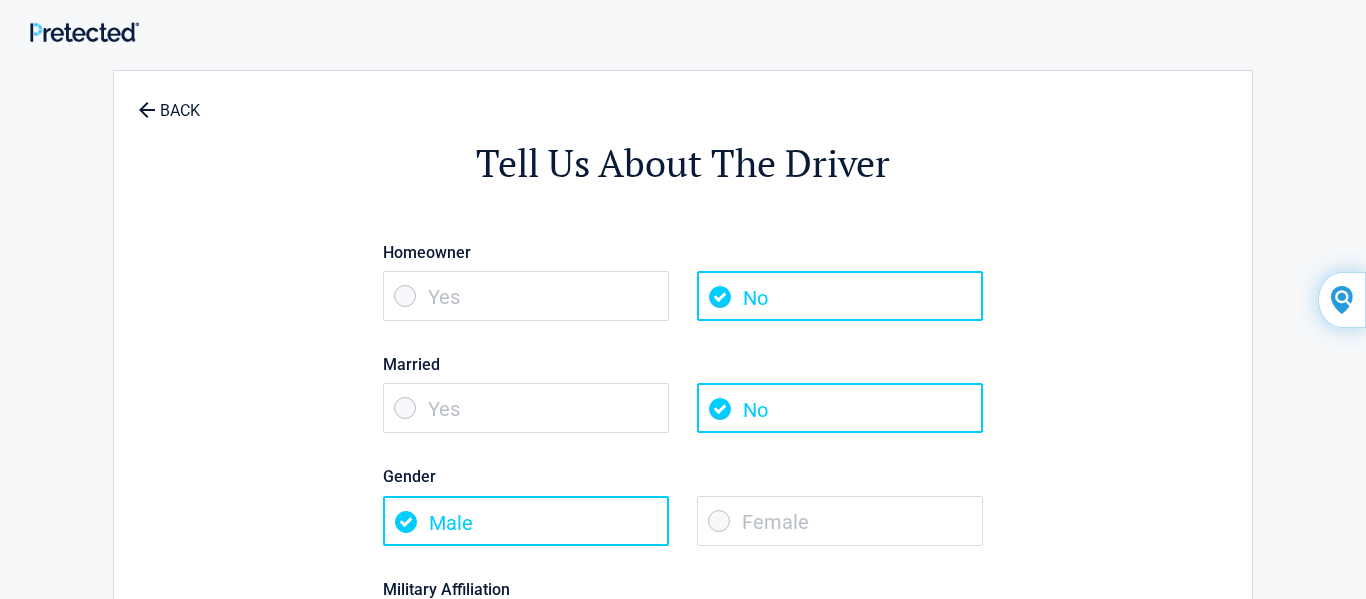 click on "Female" at bounding box center [840, 521] 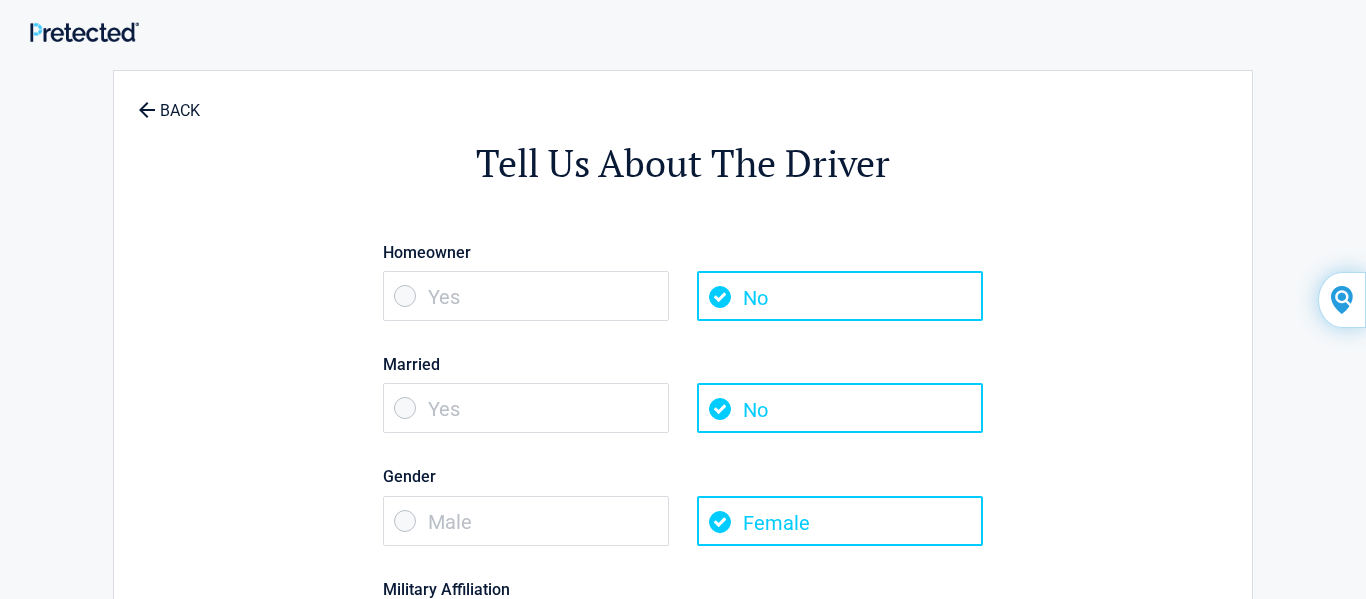 click on "Tell Us About The Driver
Homeowner
Yes
No
Married
Yes
No
Gender
Male
Female
Military Affiliation
Yes
No
Continue" at bounding box center (683, 429) 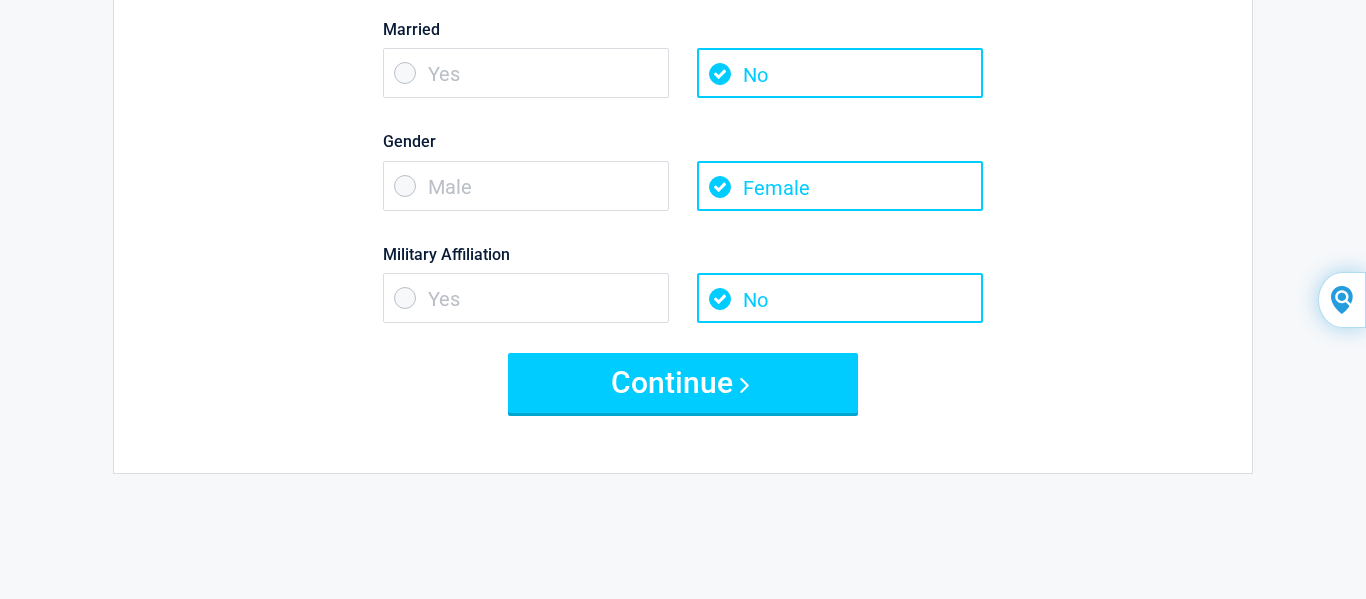 scroll, scrollTop: 480, scrollLeft: 0, axis: vertical 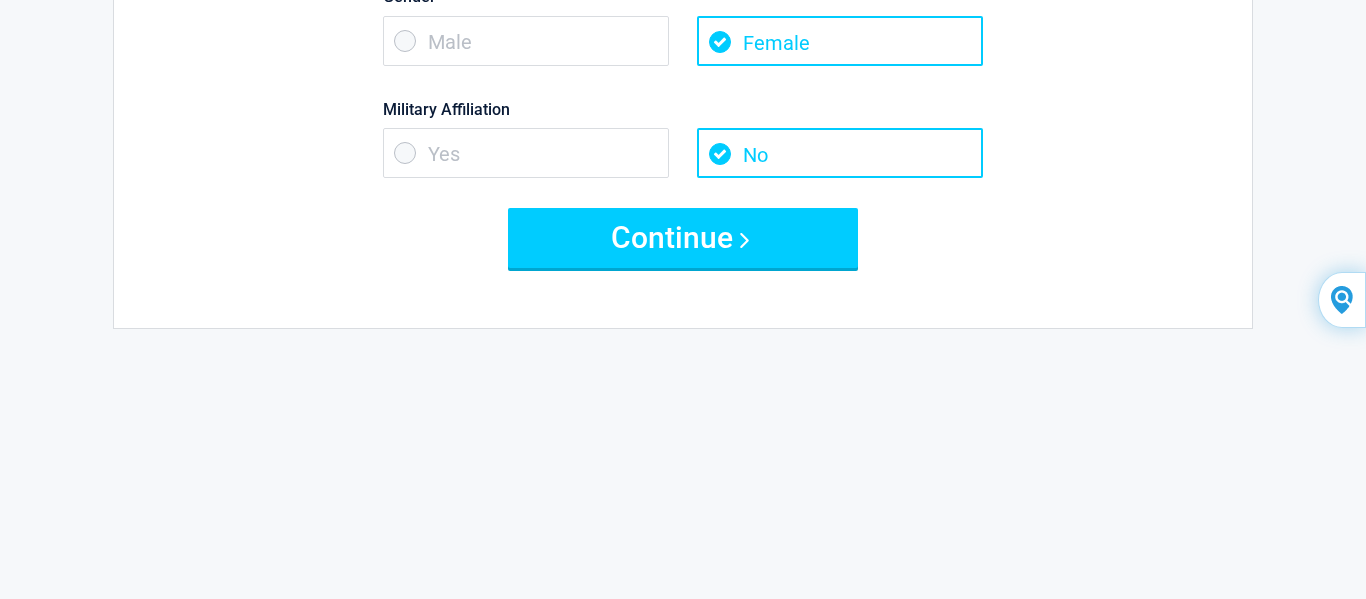 click on "No" at bounding box center [840, 153] 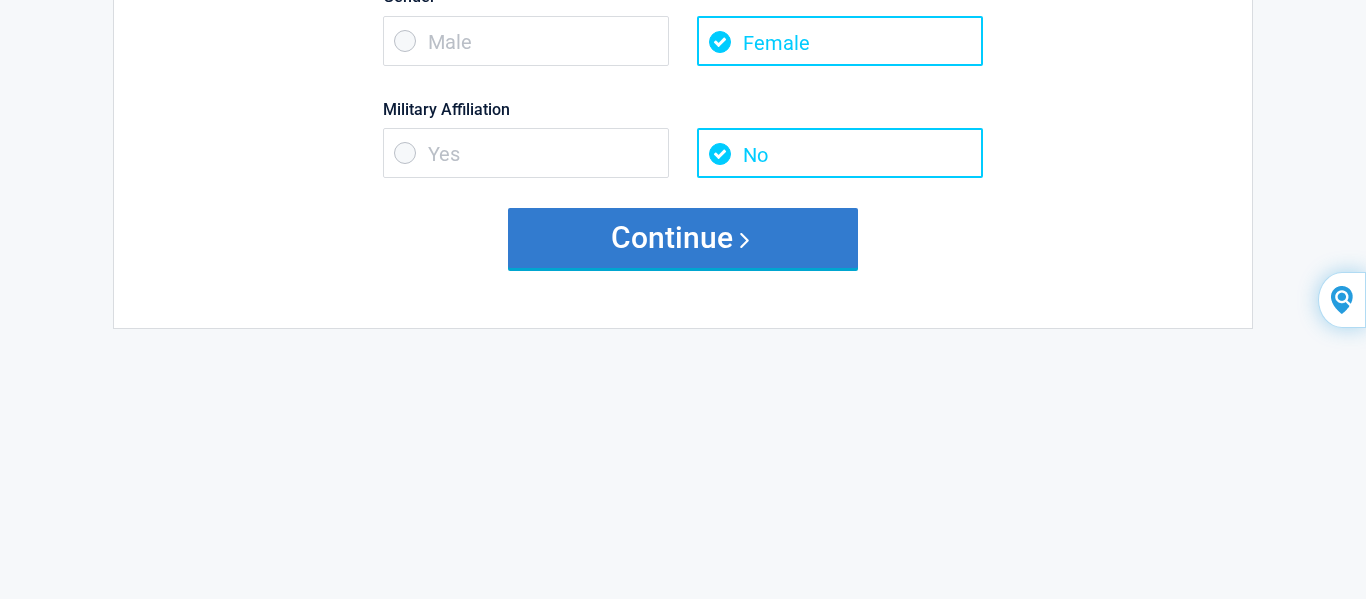 click on "Continue" at bounding box center (683, 238) 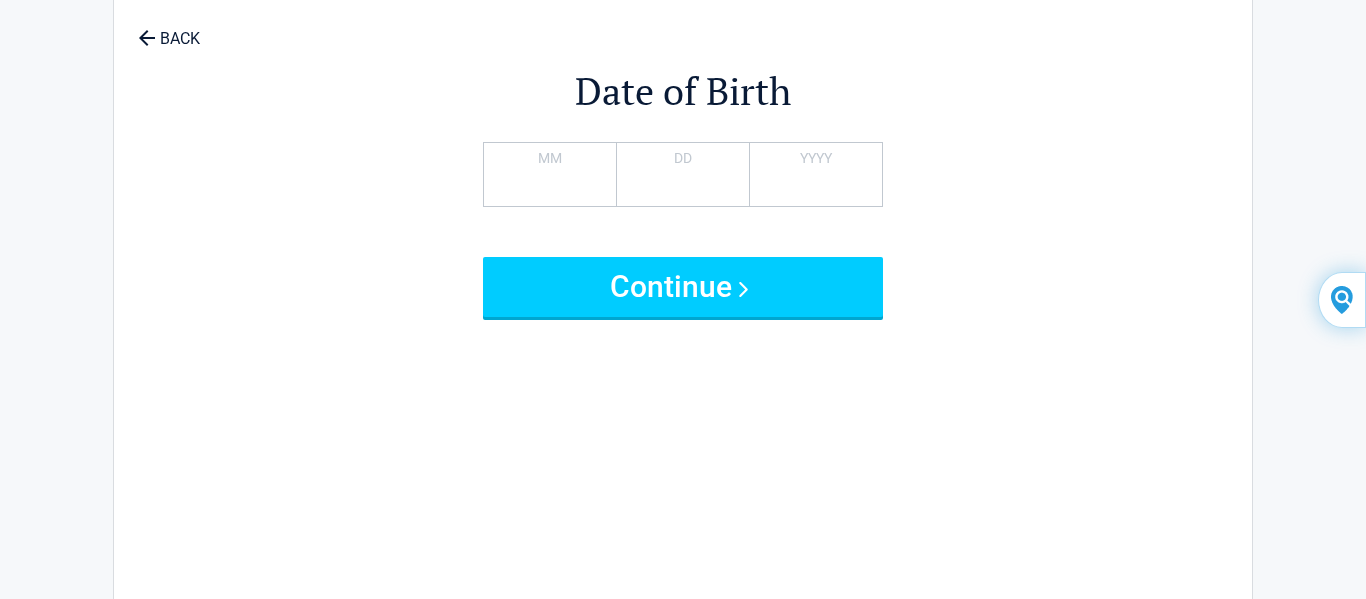 scroll, scrollTop: 0, scrollLeft: 0, axis: both 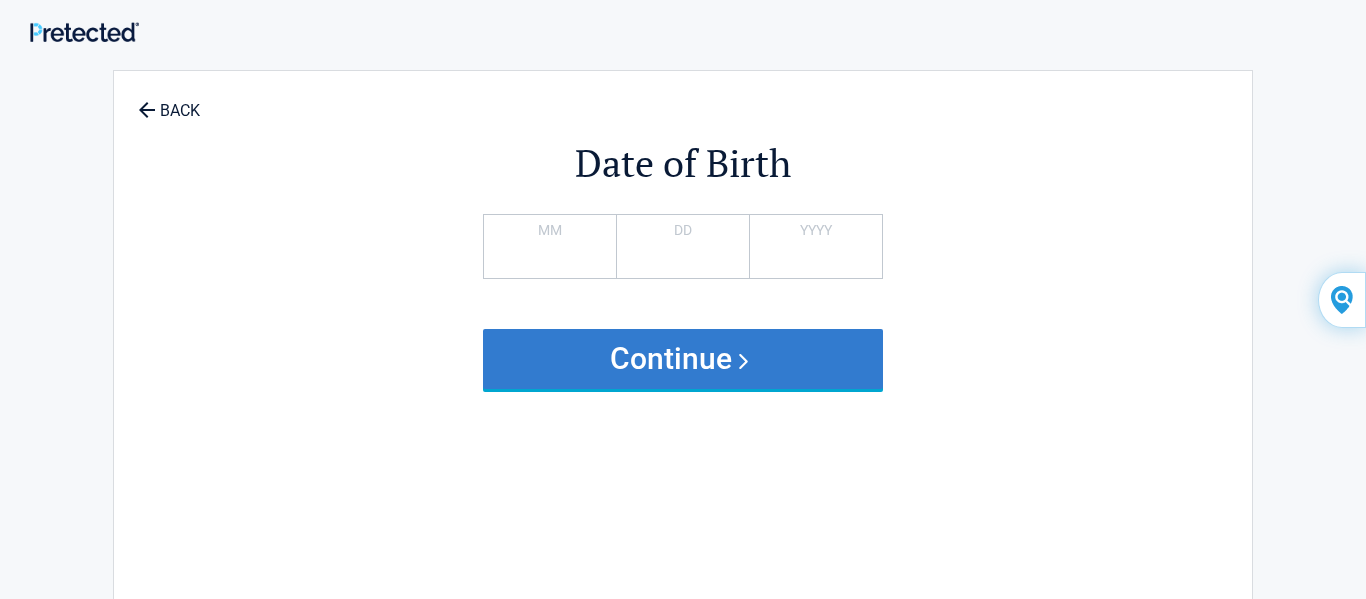 click on "Continue" at bounding box center (683, 359) 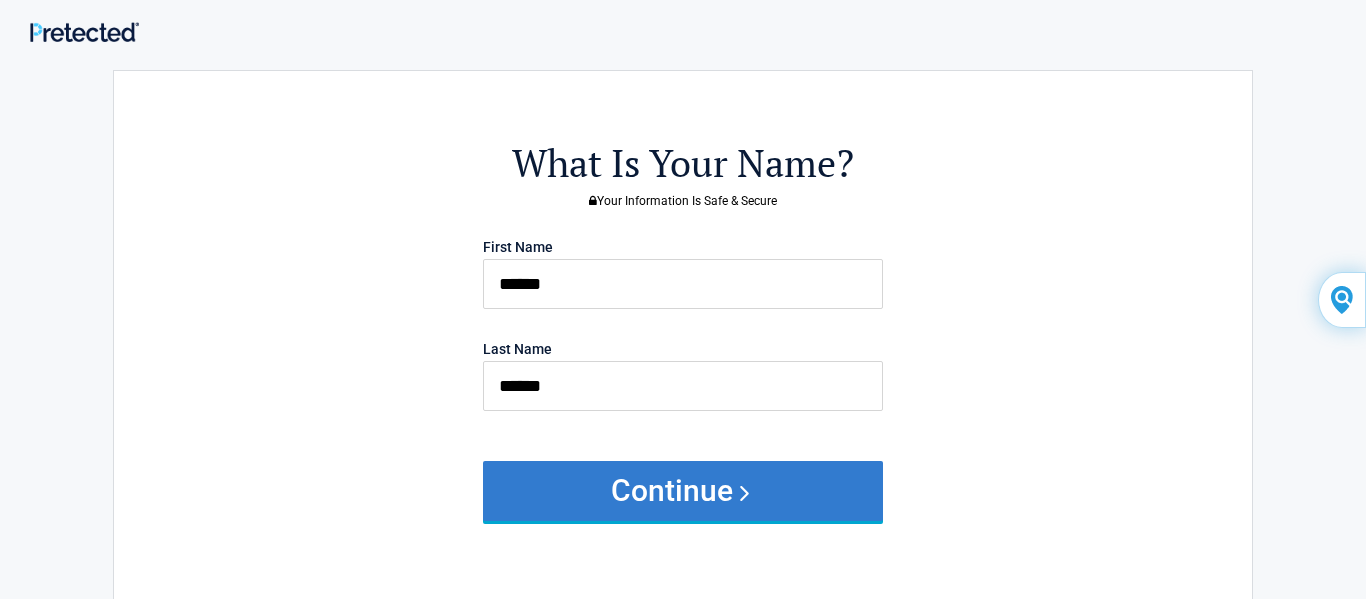 click on "Continue" at bounding box center [683, 491] 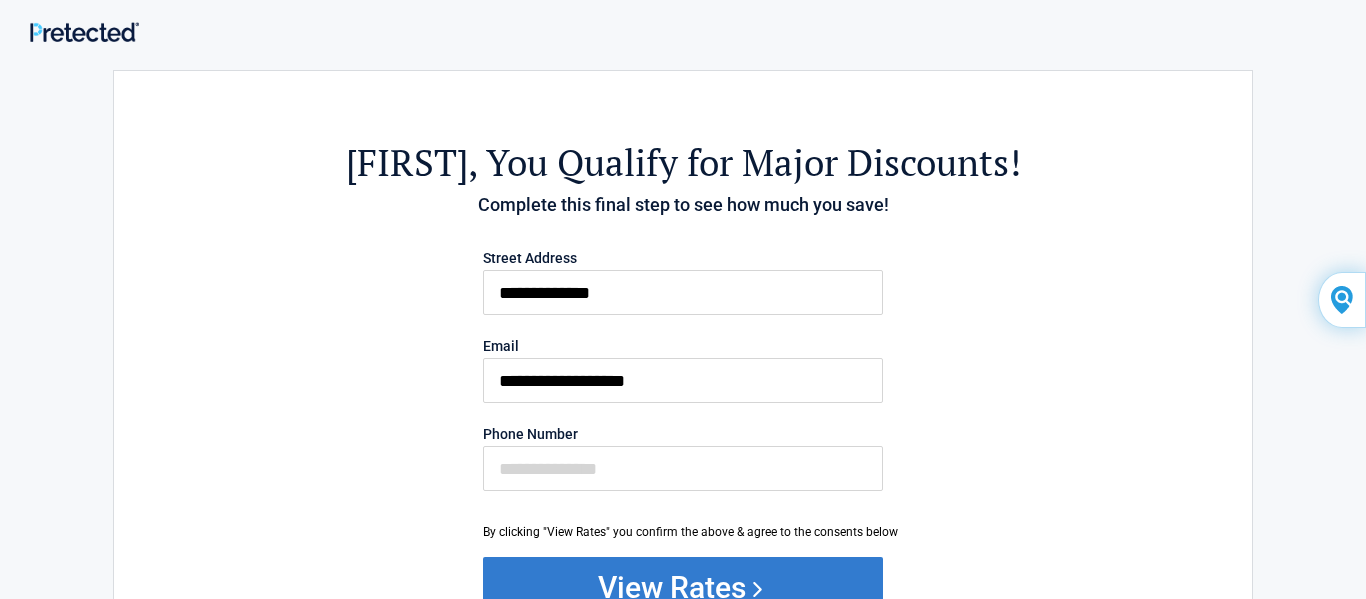 click on "View Rates" at bounding box center [683, 587] 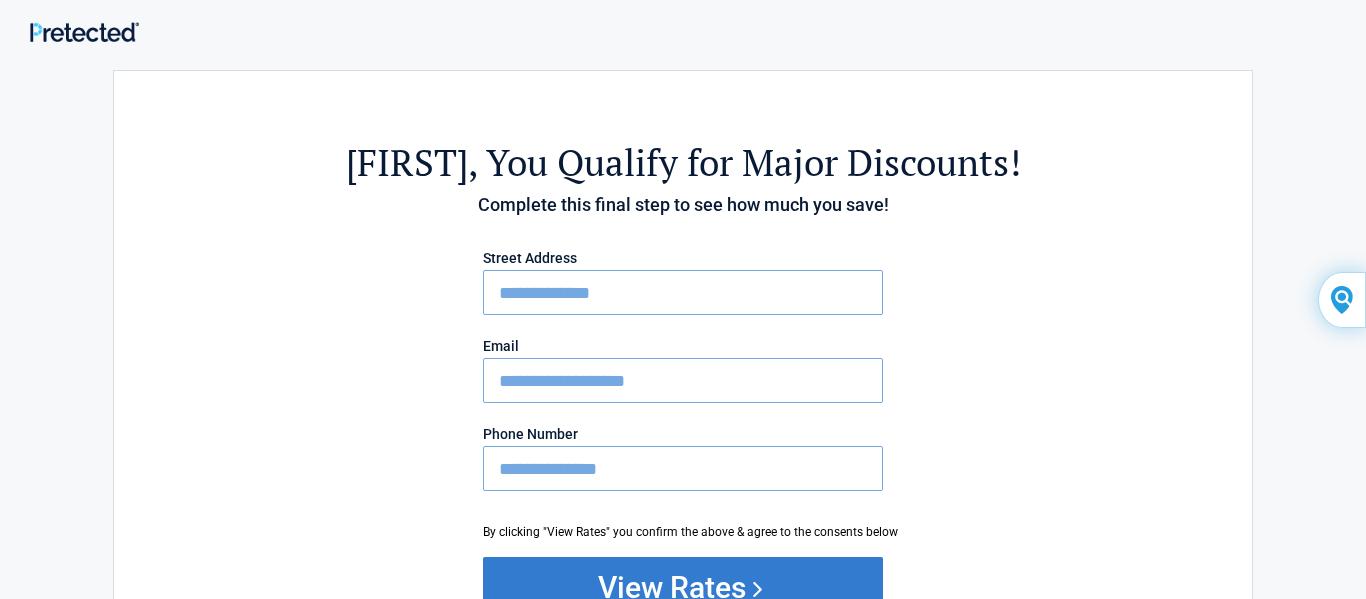 type on "**********" 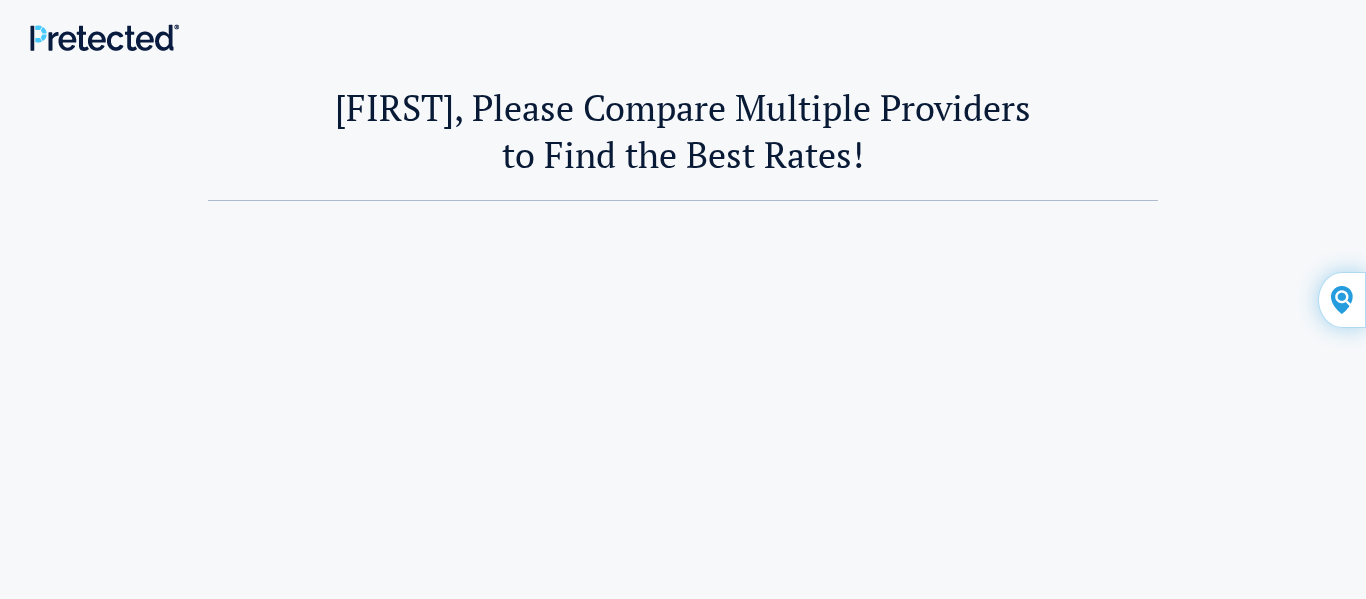 scroll, scrollTop: 0, scrollLeft: 0, axis: both 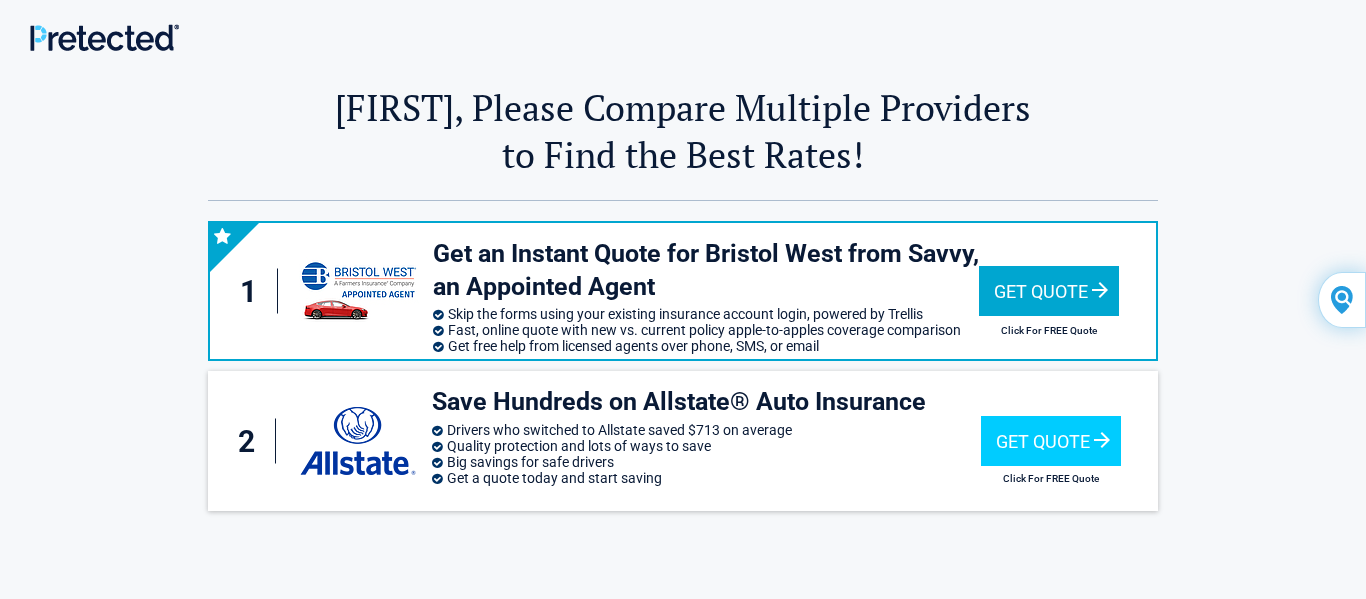 click on "Get Quote" at bounding box center (1049, 291) 